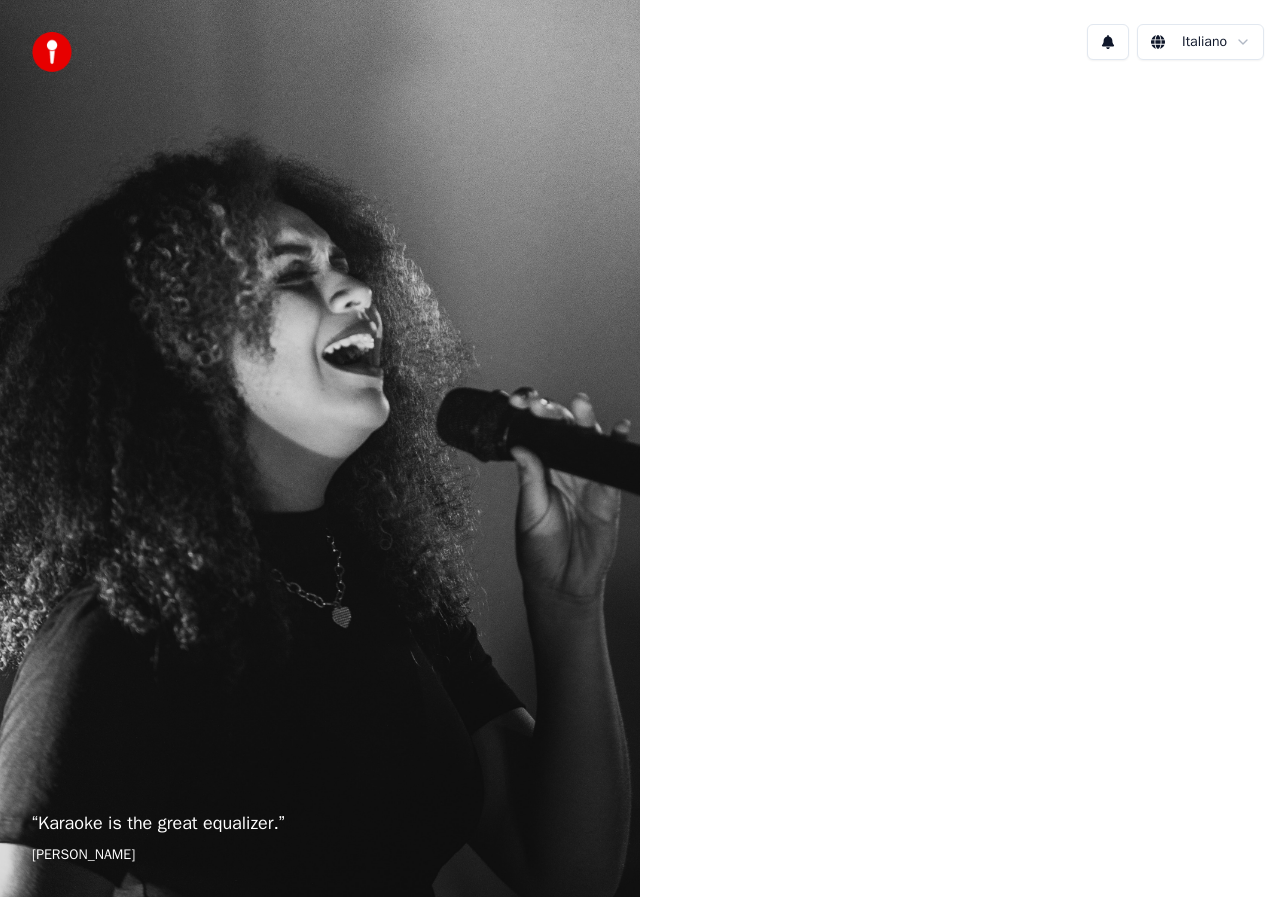 scroll, scrollTop: 0, scrollLeft: 0, axis: both 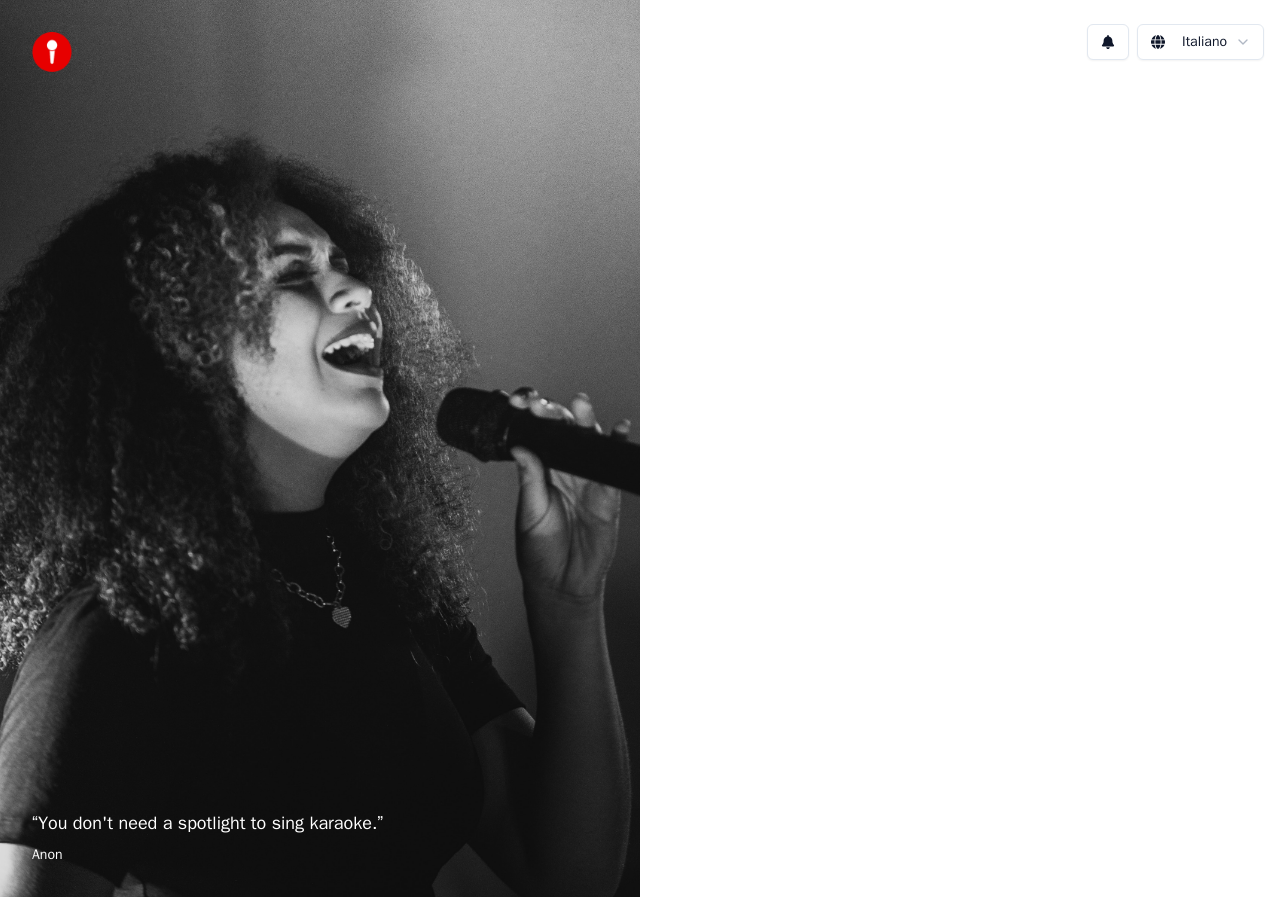 click at bounding box center [960, 446] 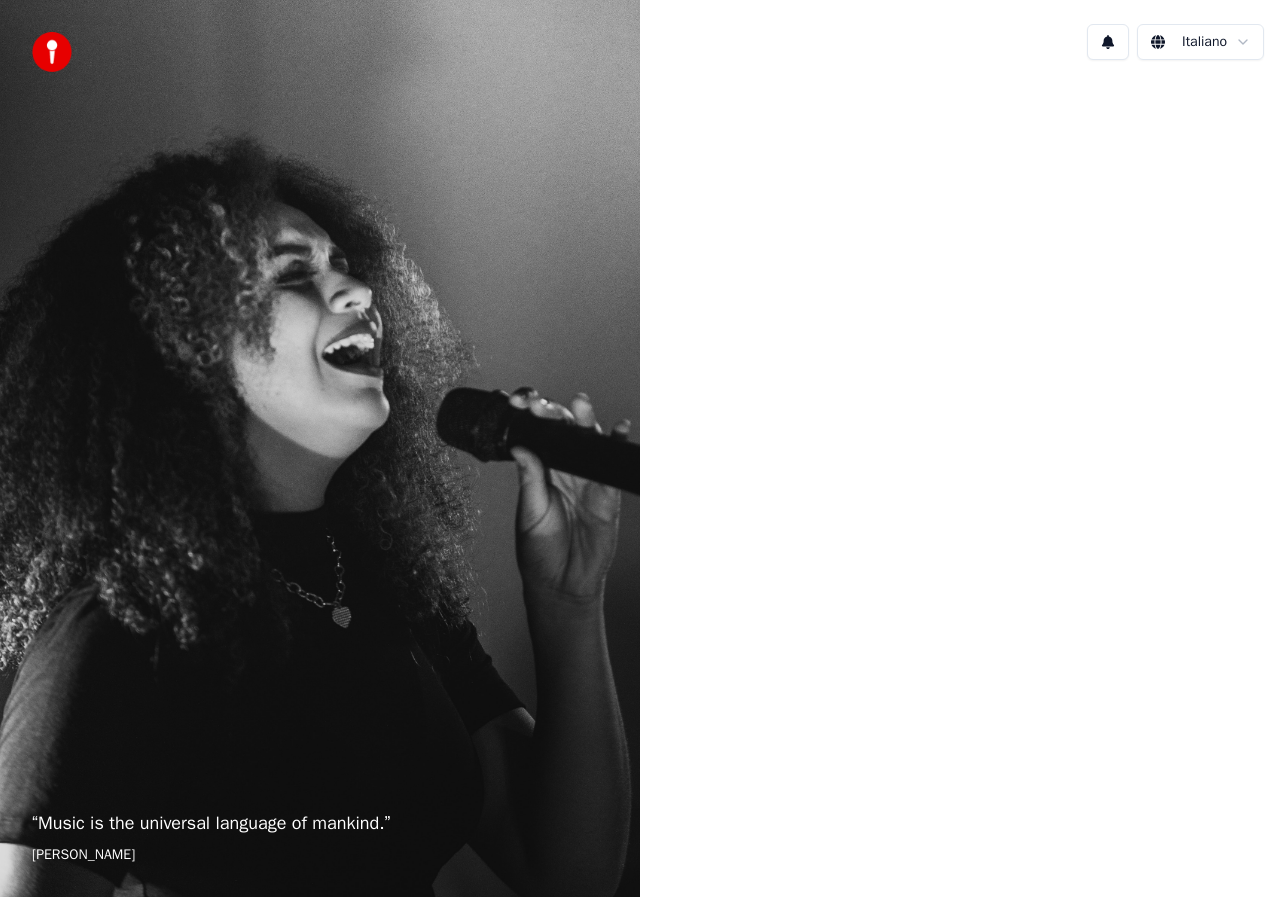 scroll, scrollTop: 0, scrollLeft: 0, axis: both 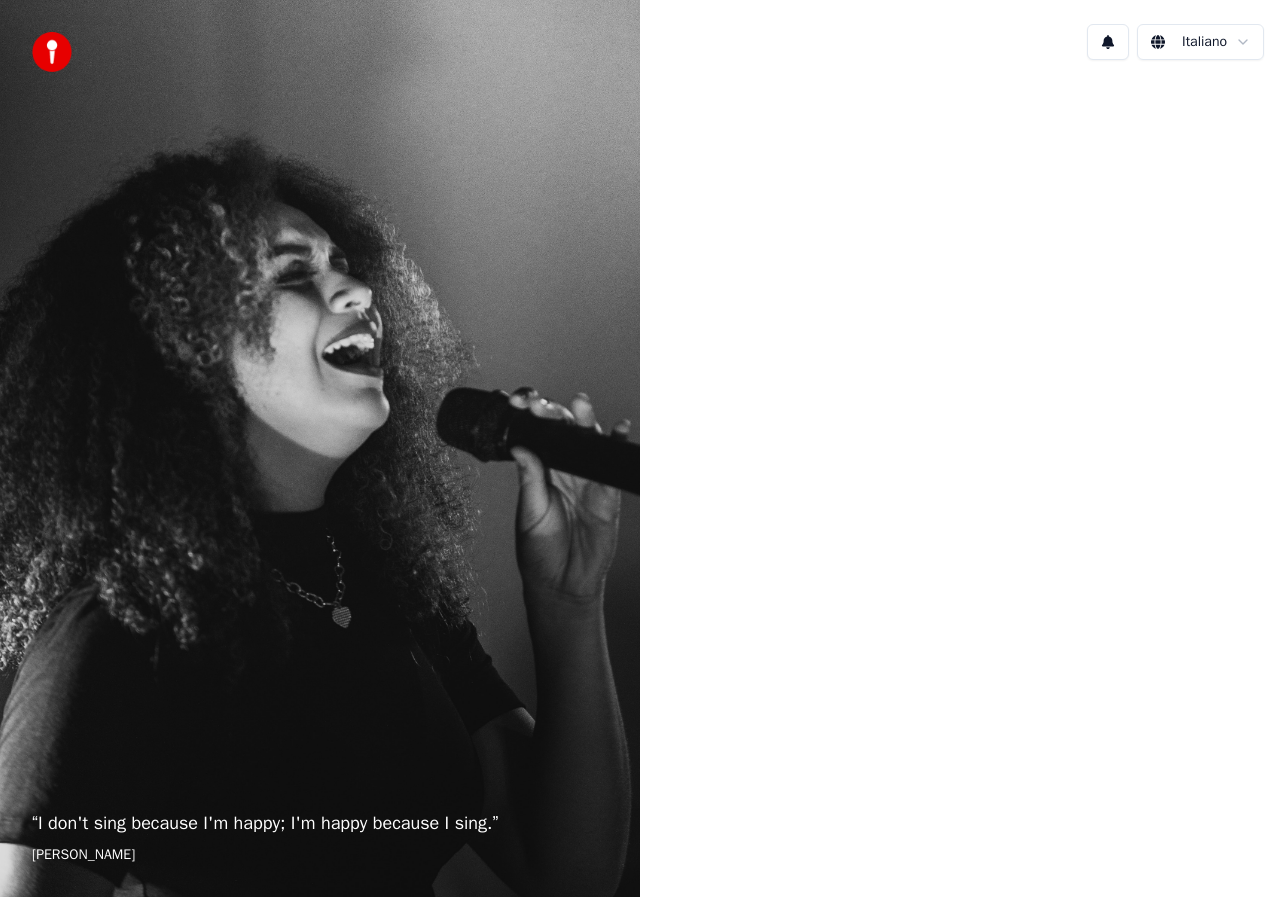 click at bounding box center (960, 446) 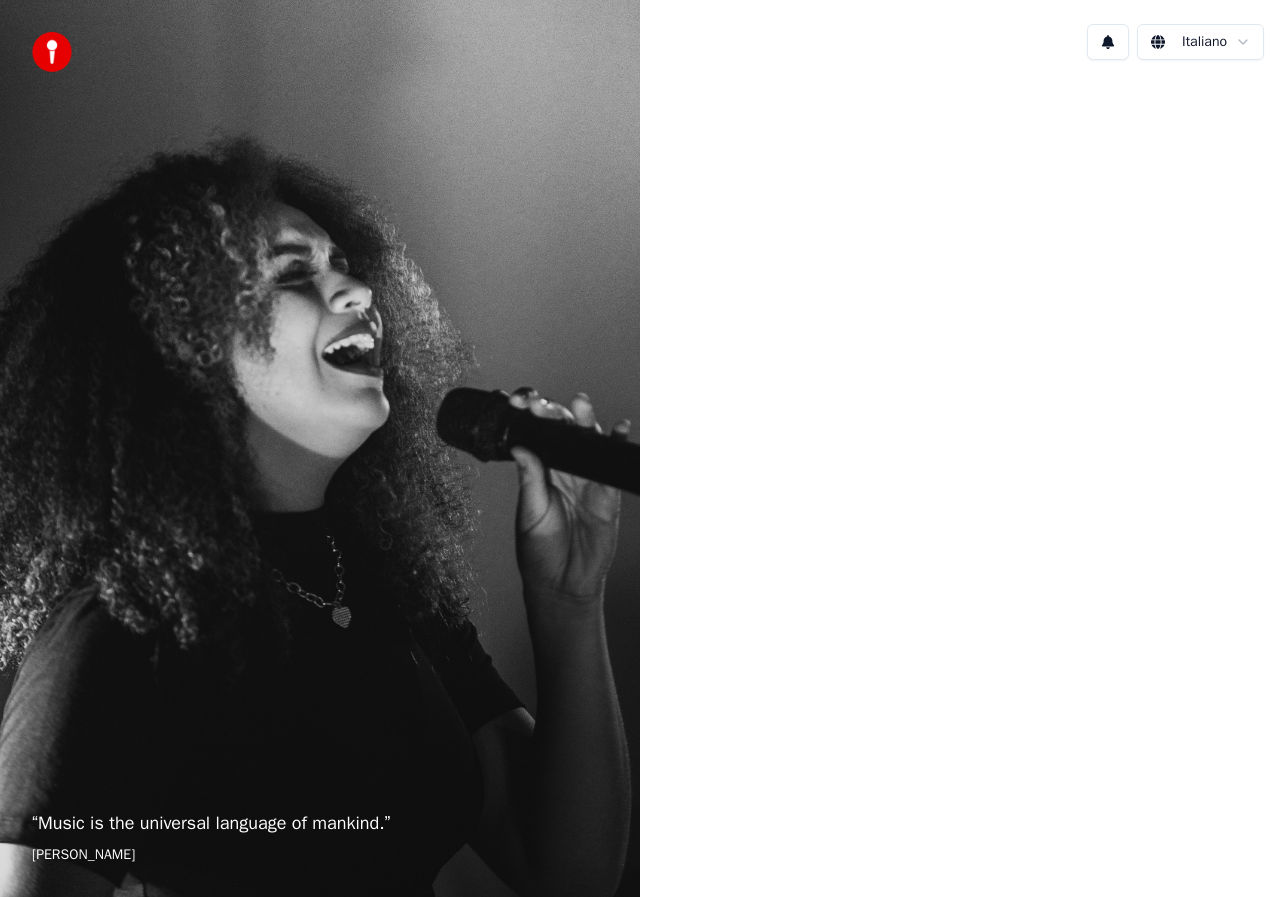 scroll, scrollTop: 0, scrollLeft: 0, axis: both 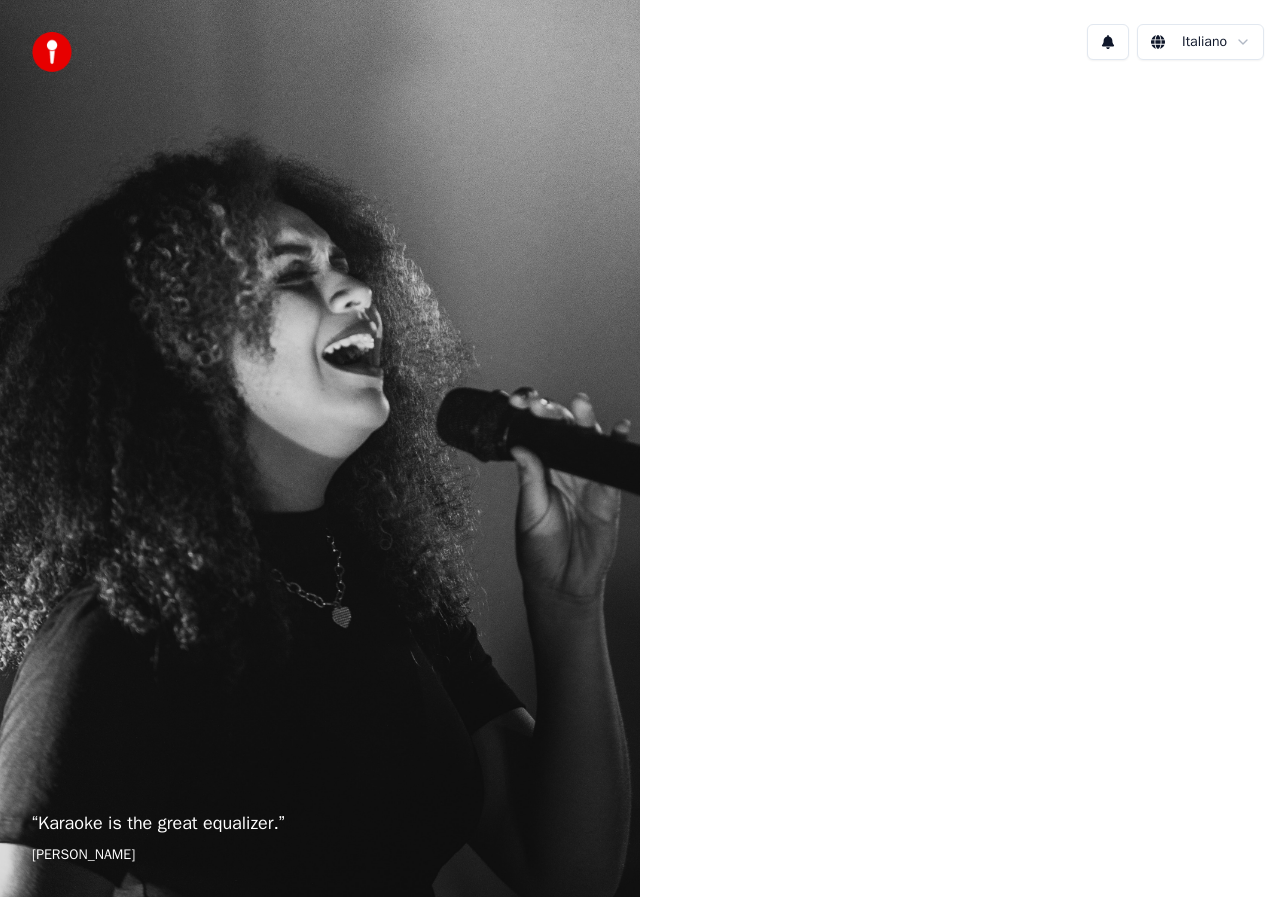 click on "“ Karaoke is the great equalizer. ”" at bounding box center (320, 823) 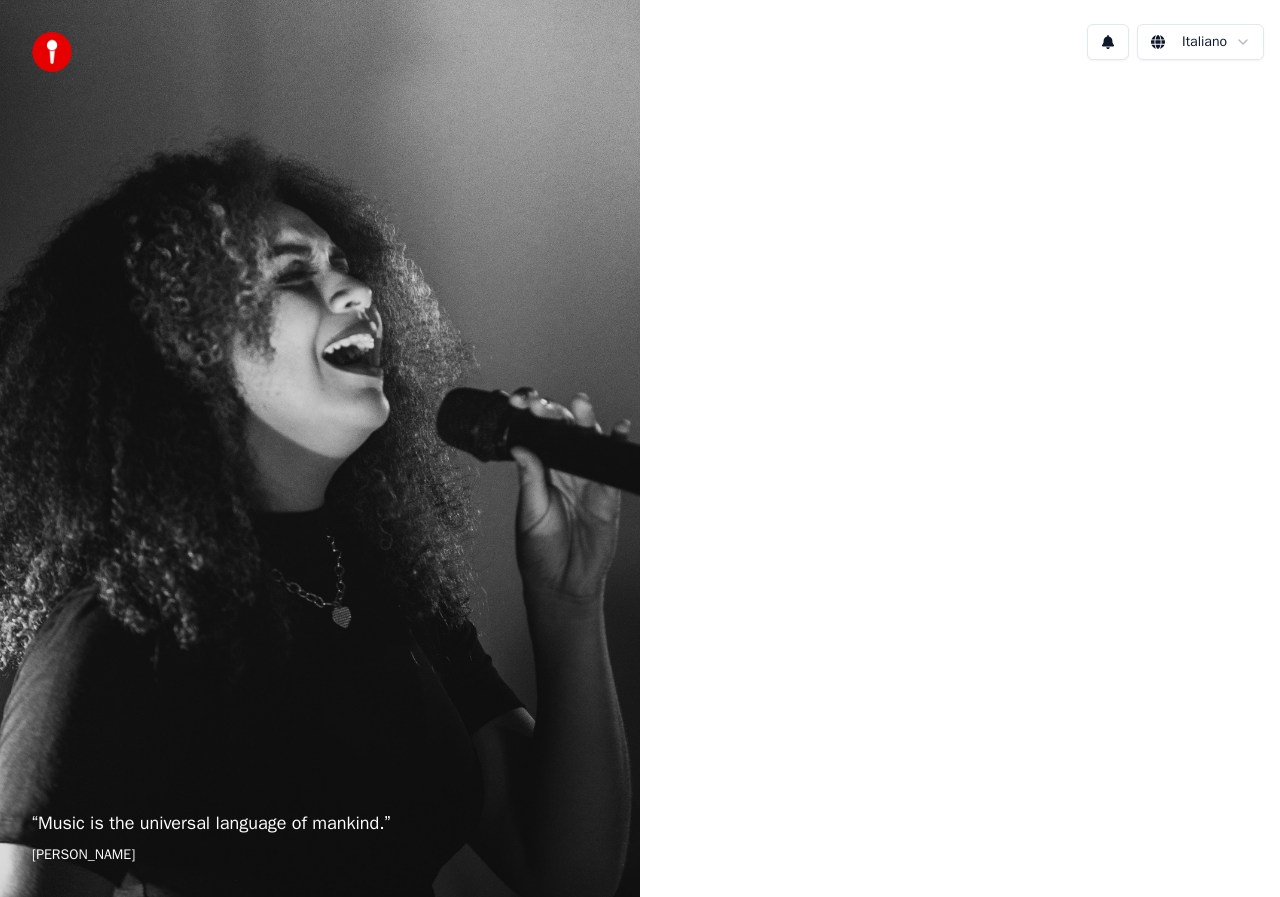 scroll, scrollTop: 0, scrollLeft: 0, axis: both 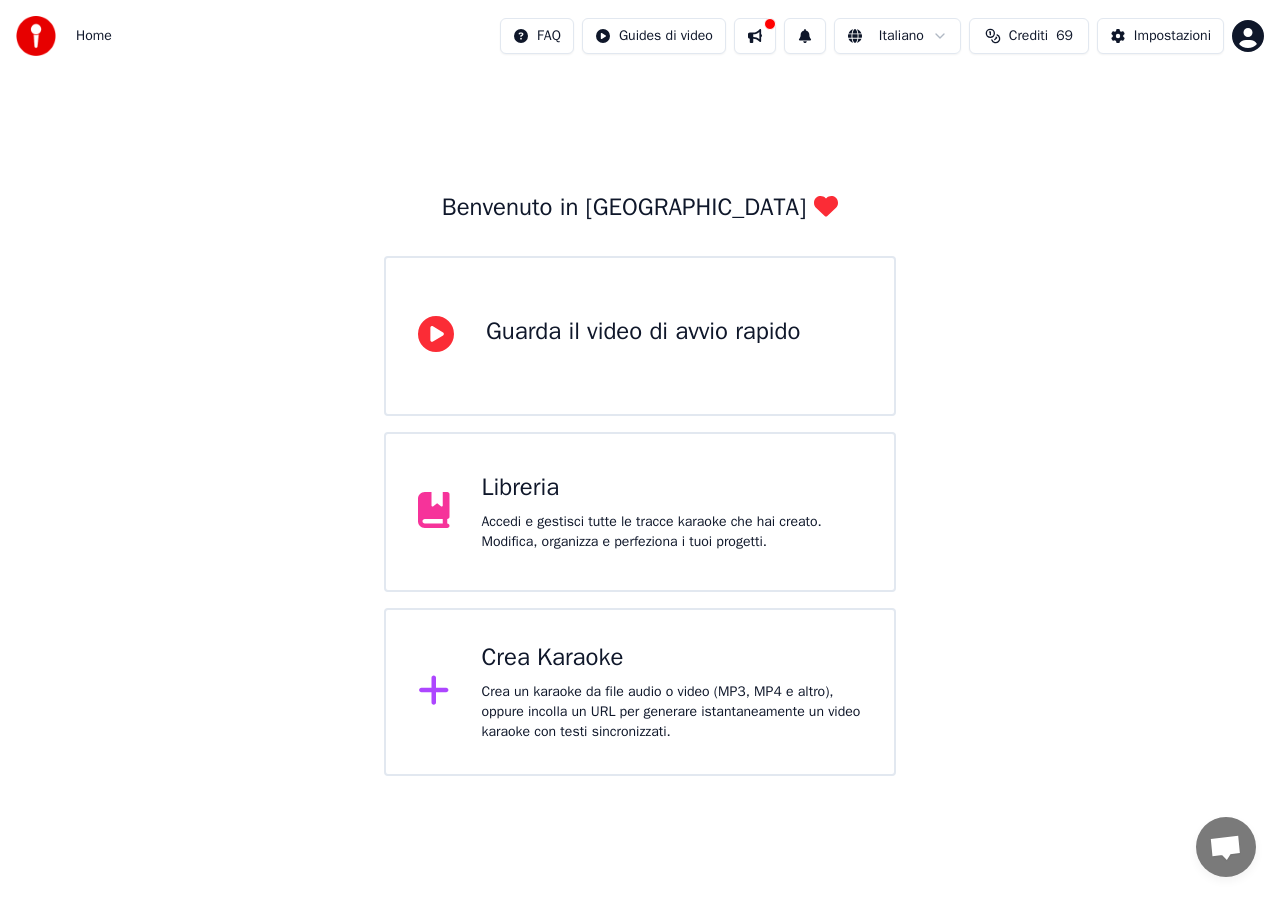click on "Accedi e gestisci tutte le tracce karaoke che hai creato. Modifica, organizza e perfeziona i tuoi progetti." at bounding box center [672, 532] 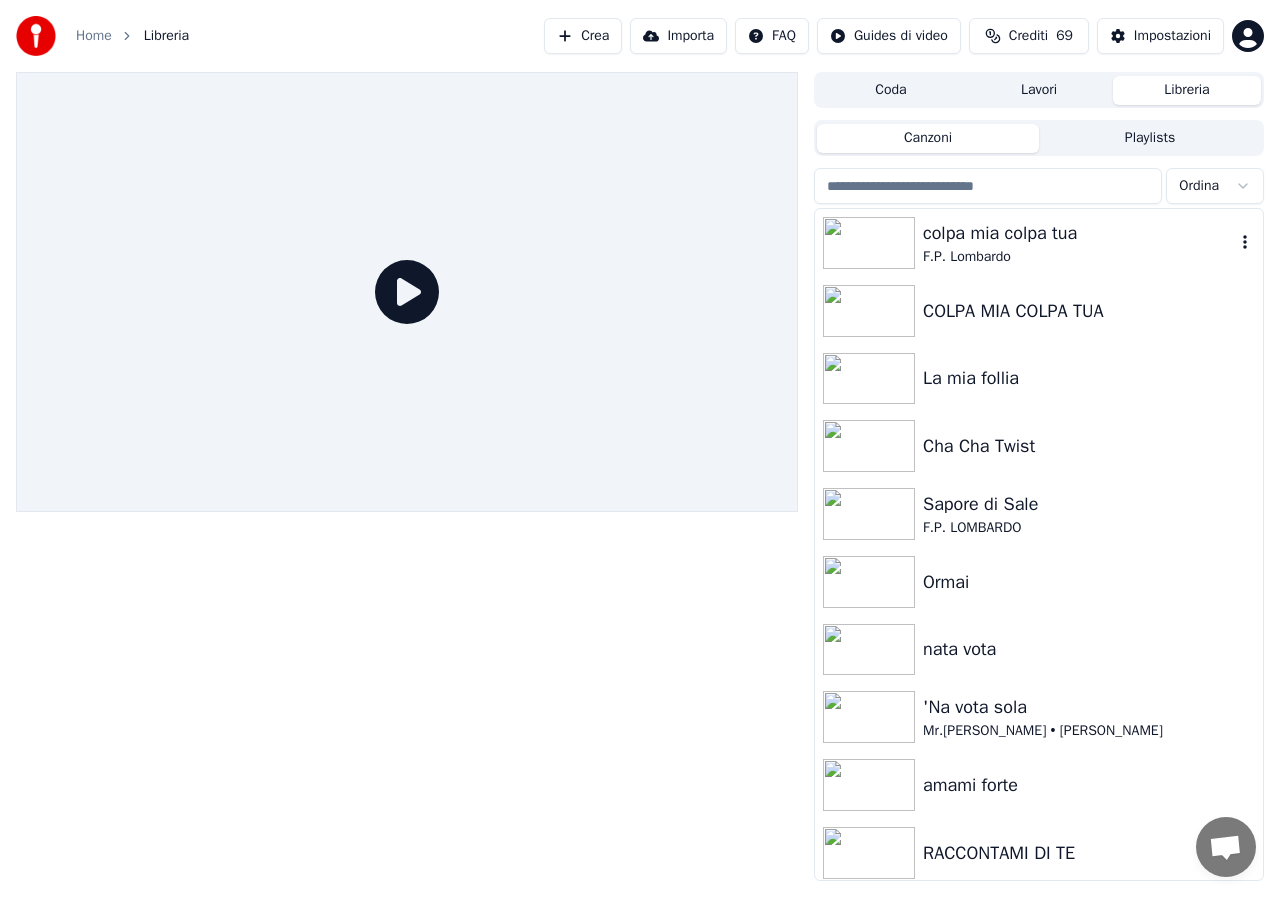 click on "colpa mia colpa tua" at bounding box center (1079, 233) 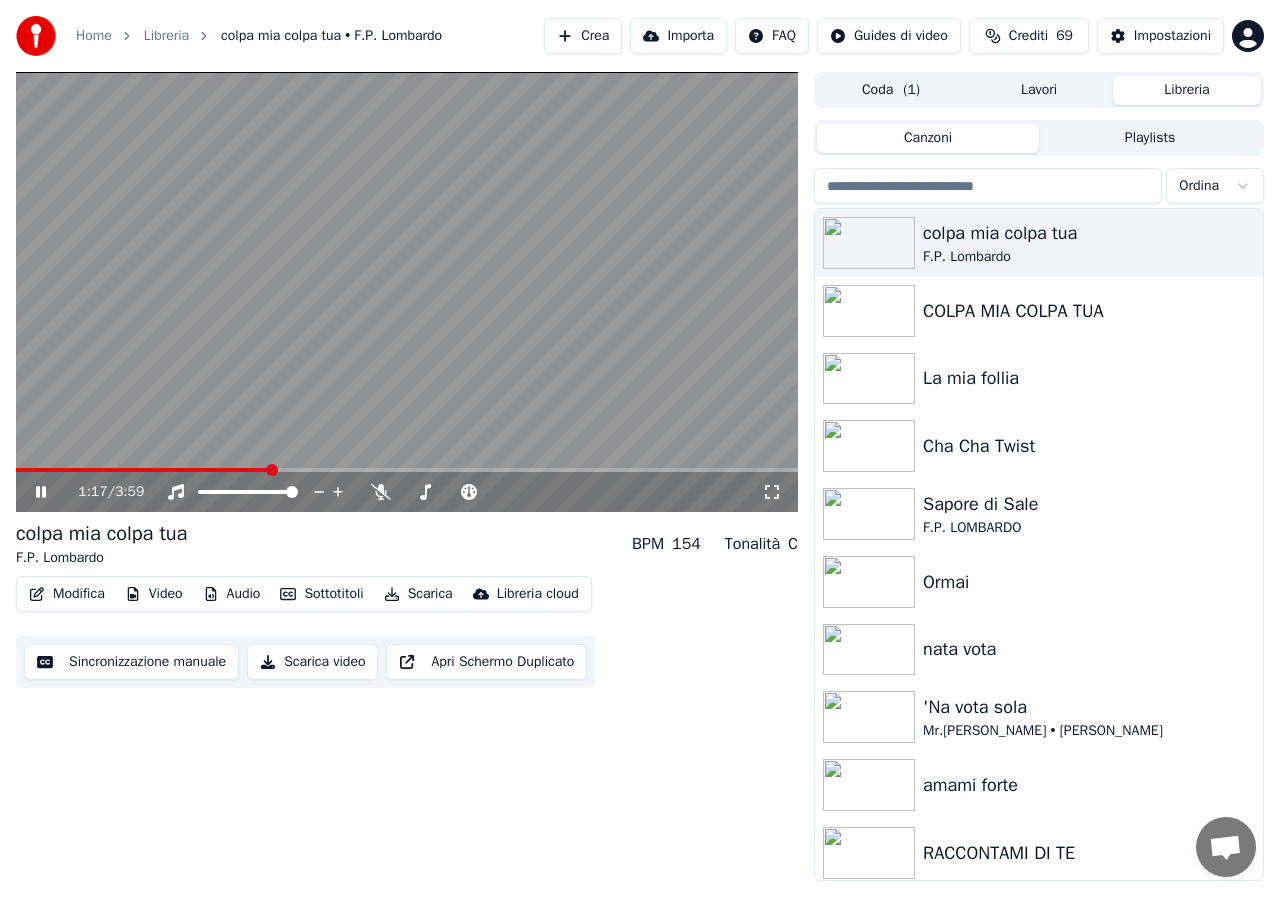 click on "Scarica" at bounding box center [418, 594] 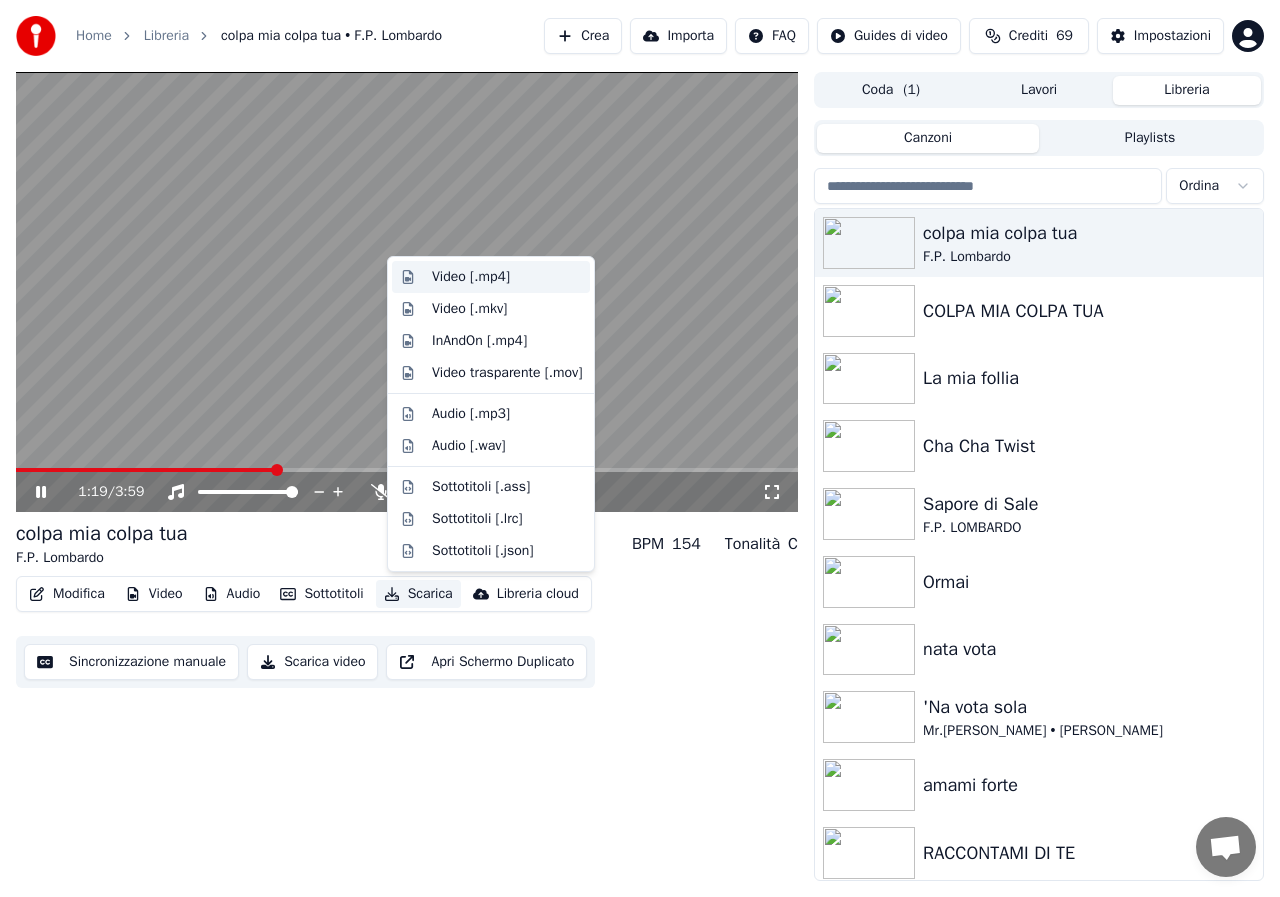 click on "Video [.mp4]" at bounding box center [471, 277] 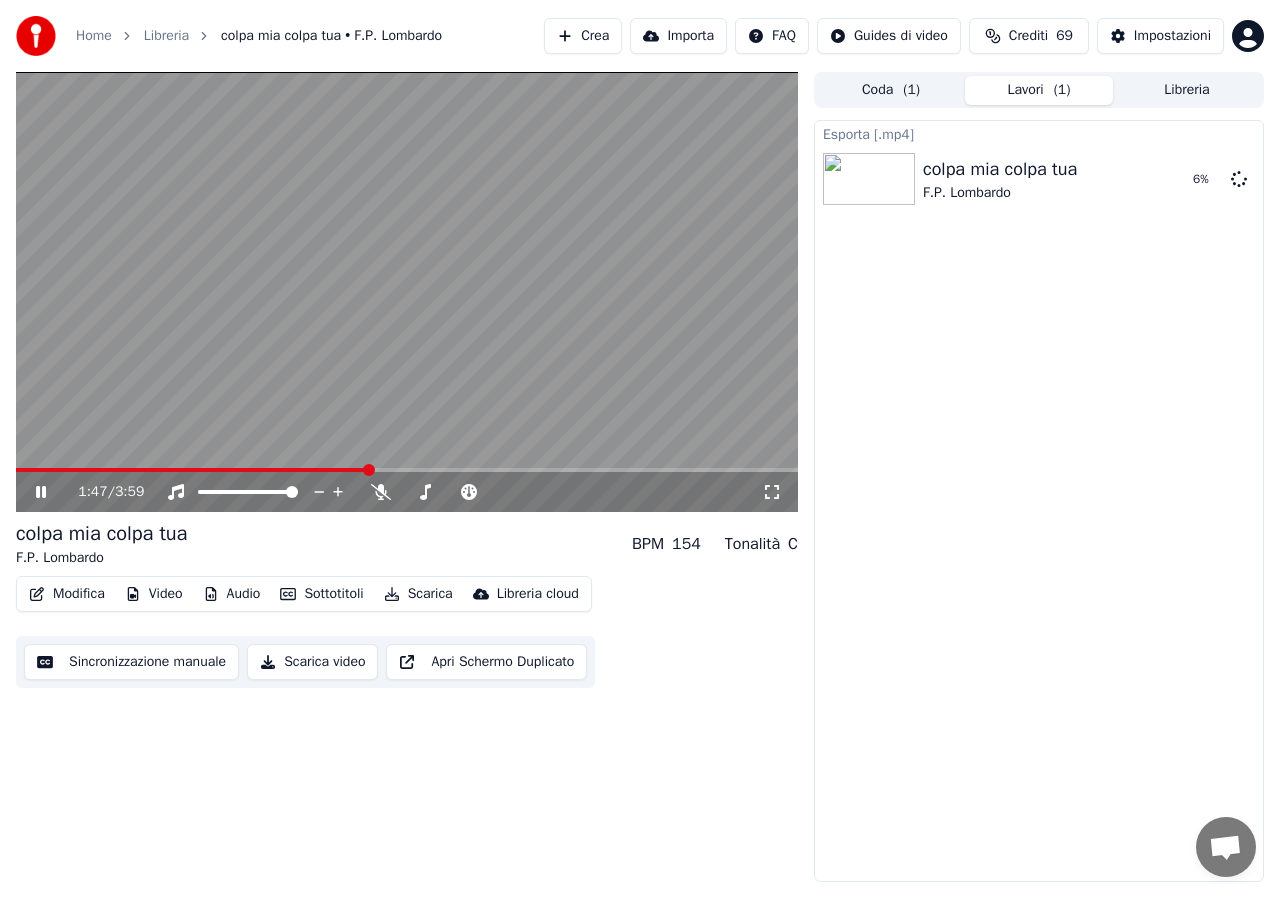drag, startPoint x: 728, startPoint y: 28, endPoint x: 915, endPoint y: -23, distance: 193.82982 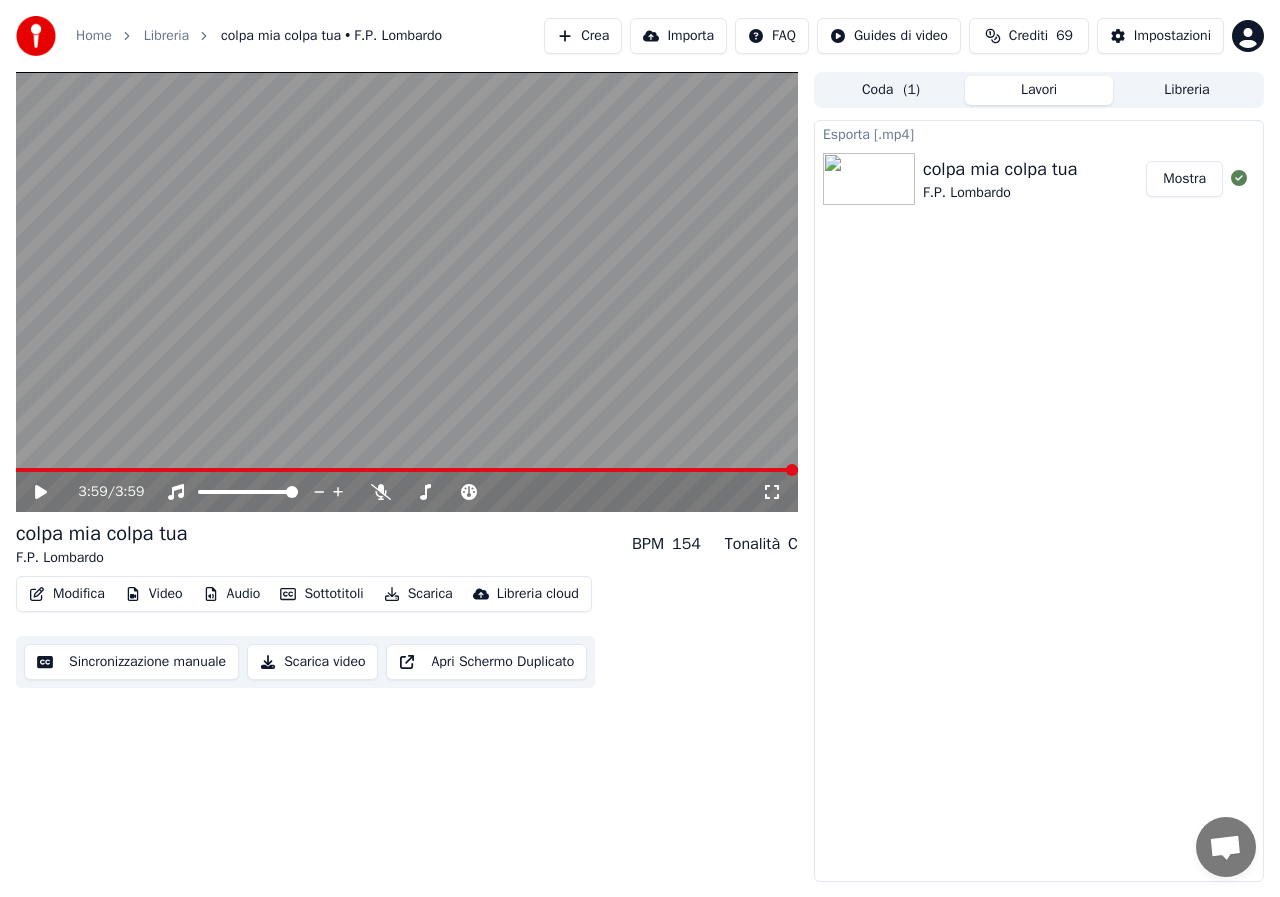 click on "Mostra" at bounding box center [1184, 179] 